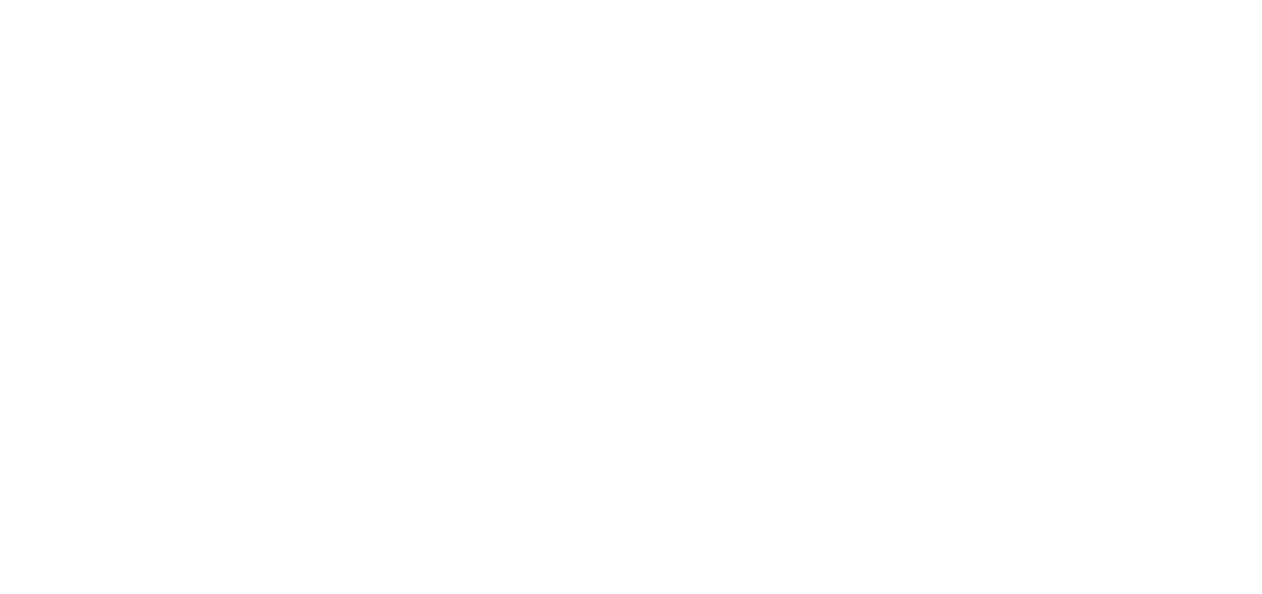 scroll, scrollTop: 0, scrollLeft: 0, axis: both 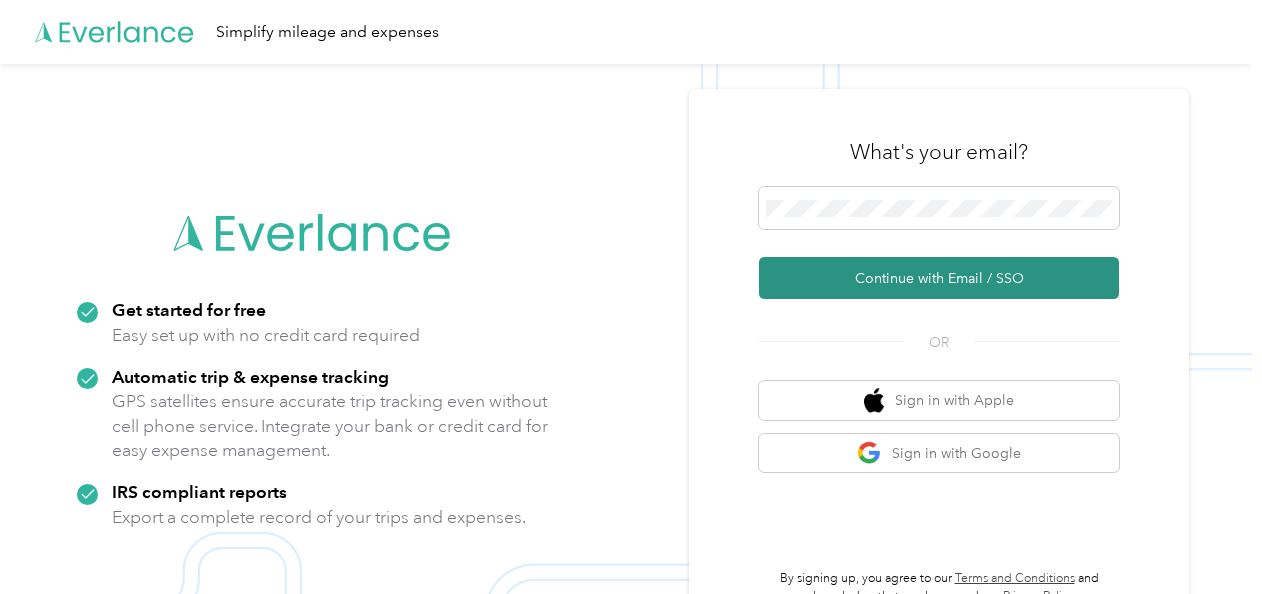 click on "Continue with Email / SSO" at bounding box center [939, 278] 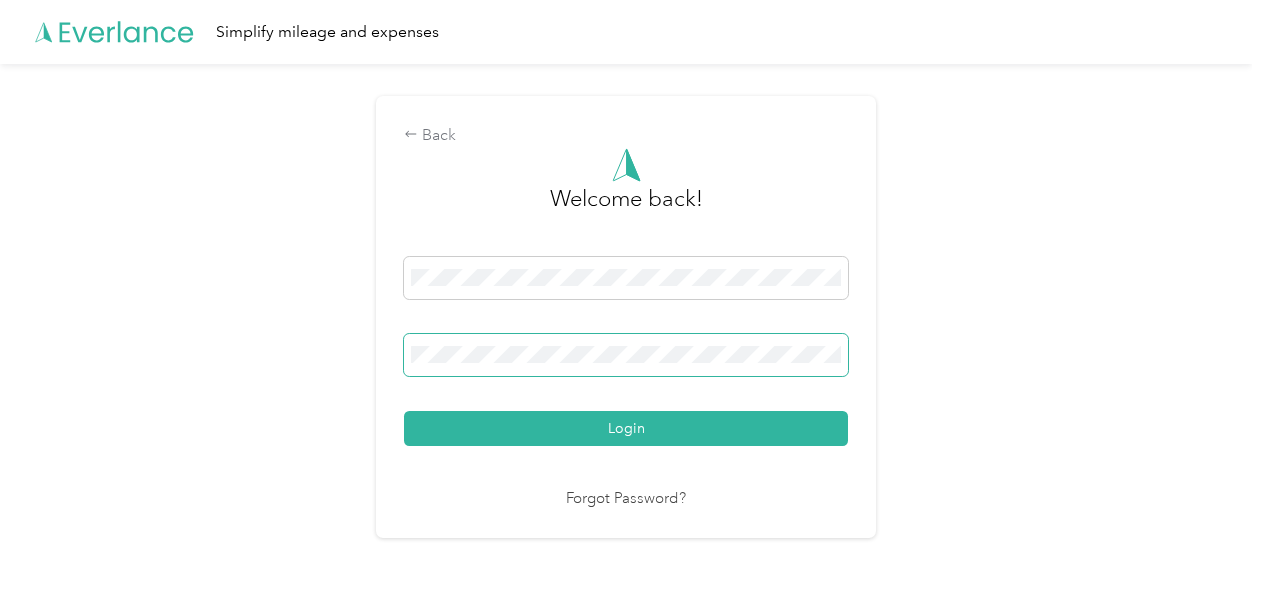 click on "Login" at bounding box center [626, 428] 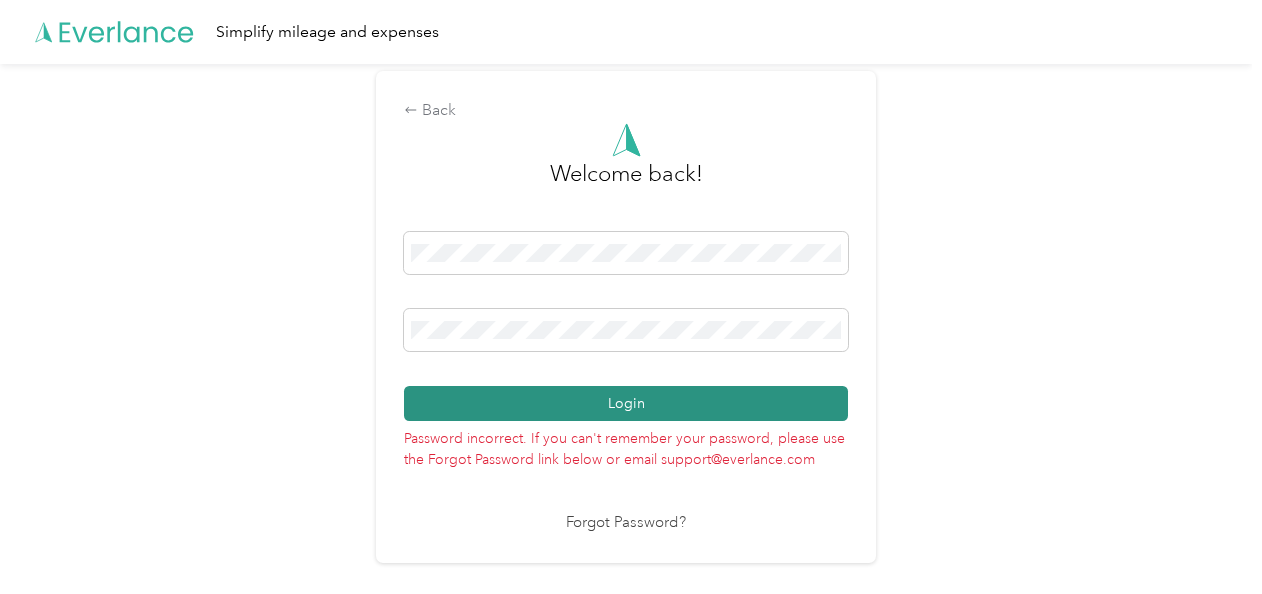 click on "Login" at bounding box center [626, 403] 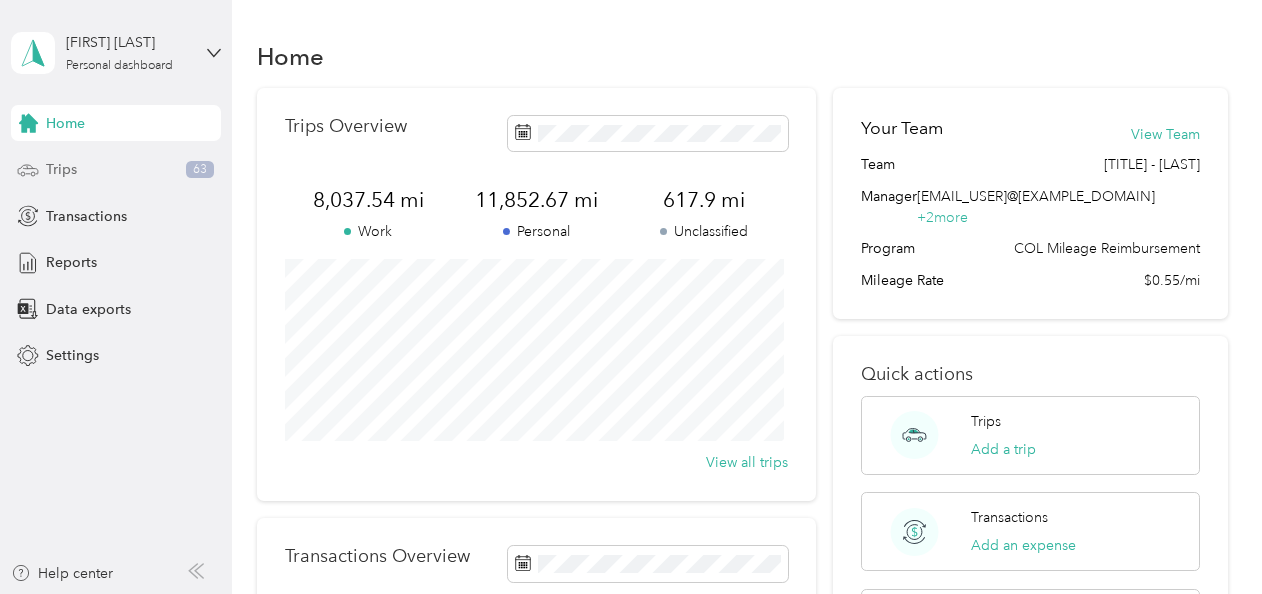 click on "Trips 63" at bounding box center [116, 170] 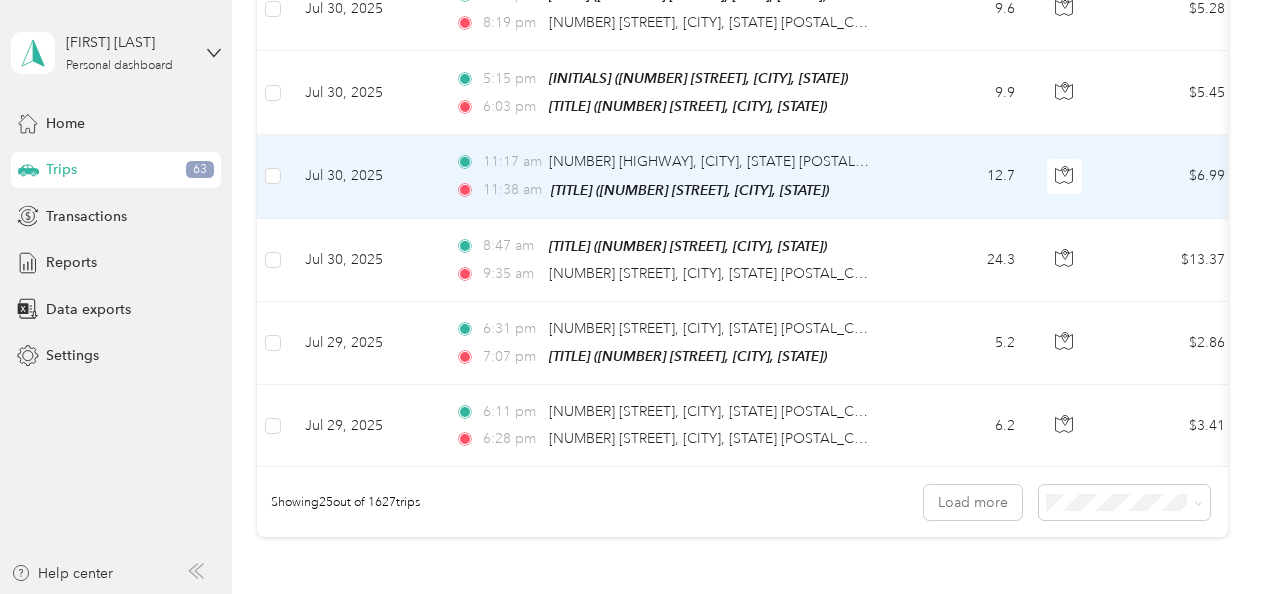 scroll, scrollTop: 2152, scrollLeft: 0, axis: vertical 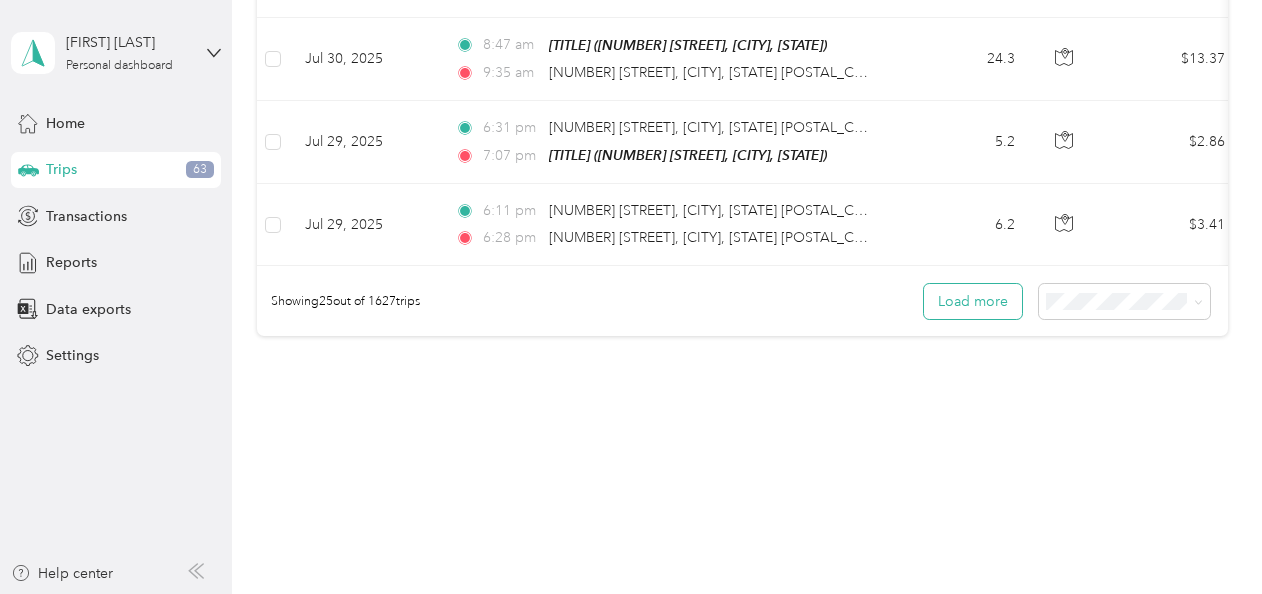 click on "Load more" at bounding box center (973, 301) 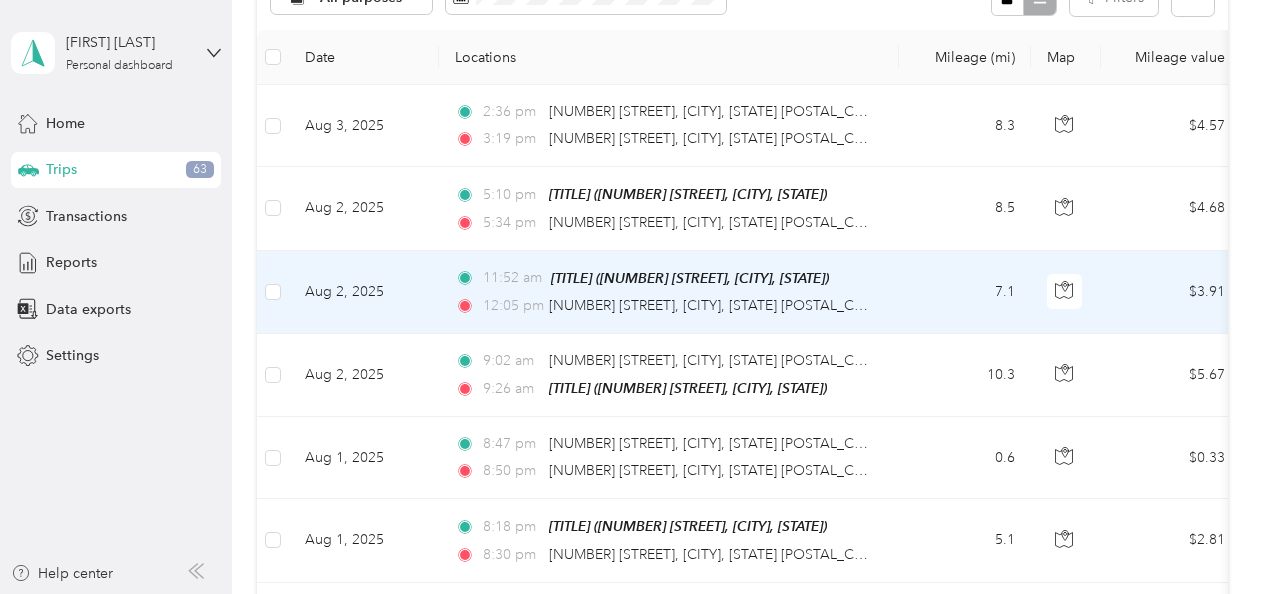 scroll, scrollTop: 0, scrollLeft: 0, axis: both 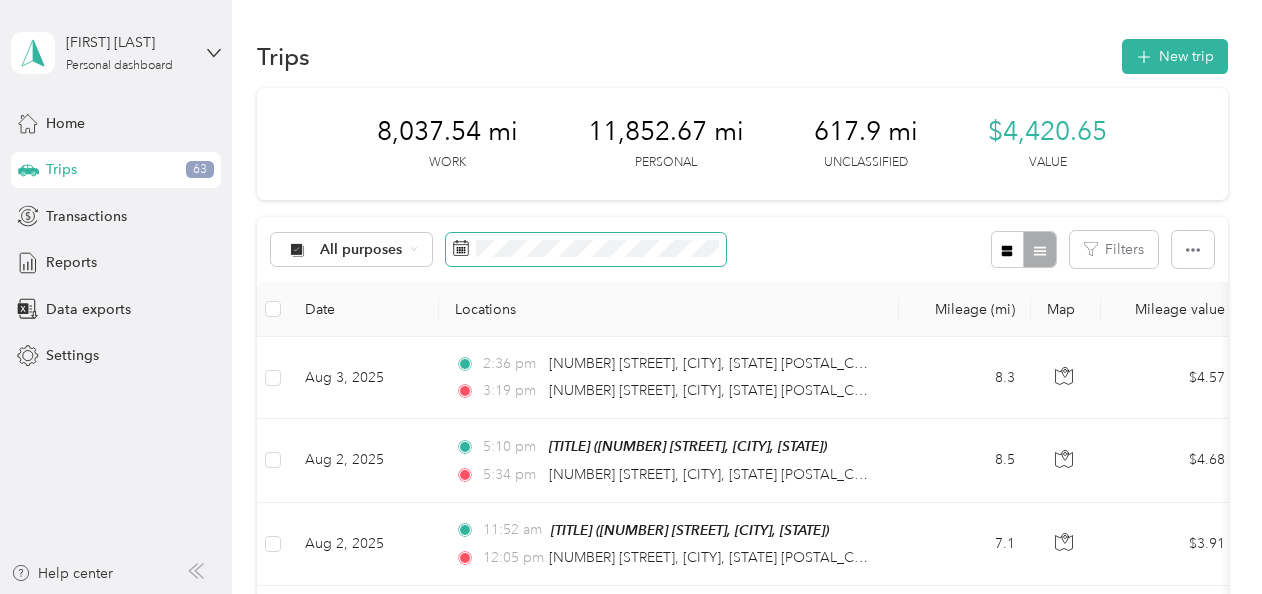 click at bounding box center (586, 250) 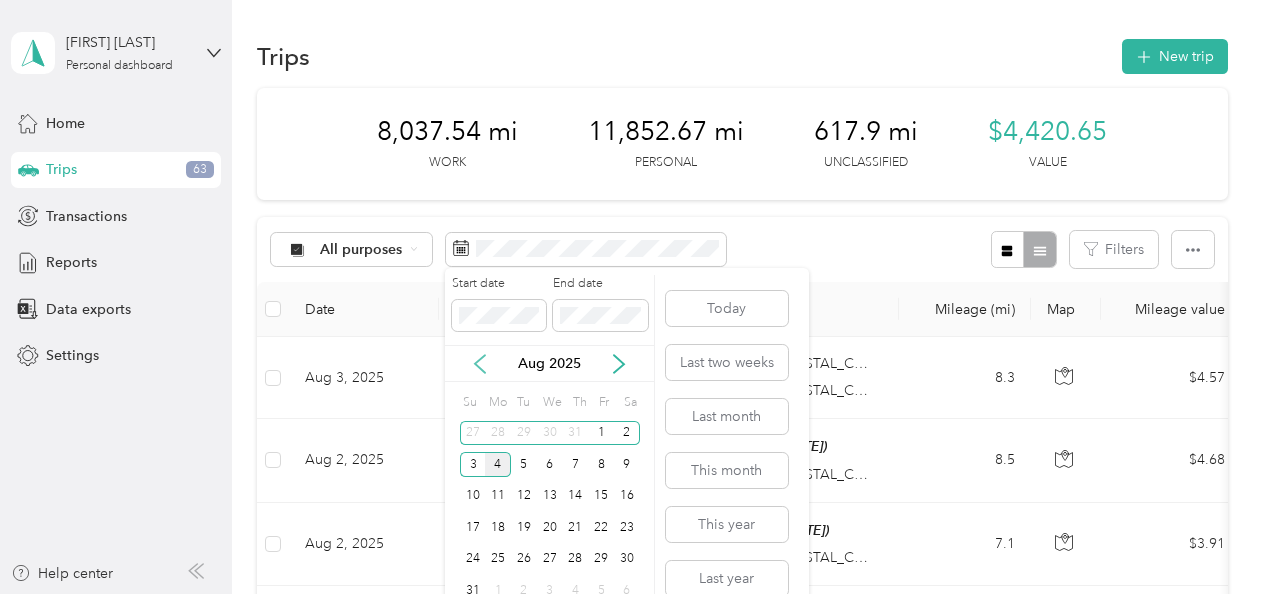 click 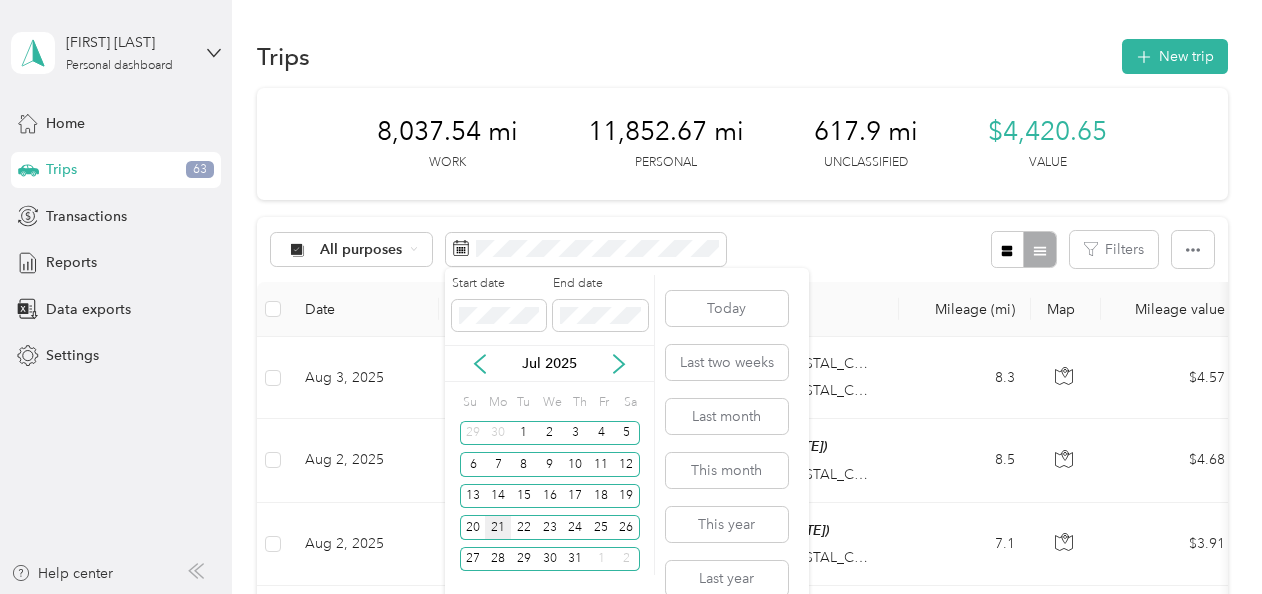 click on "21" at bounding box center [498, 527] 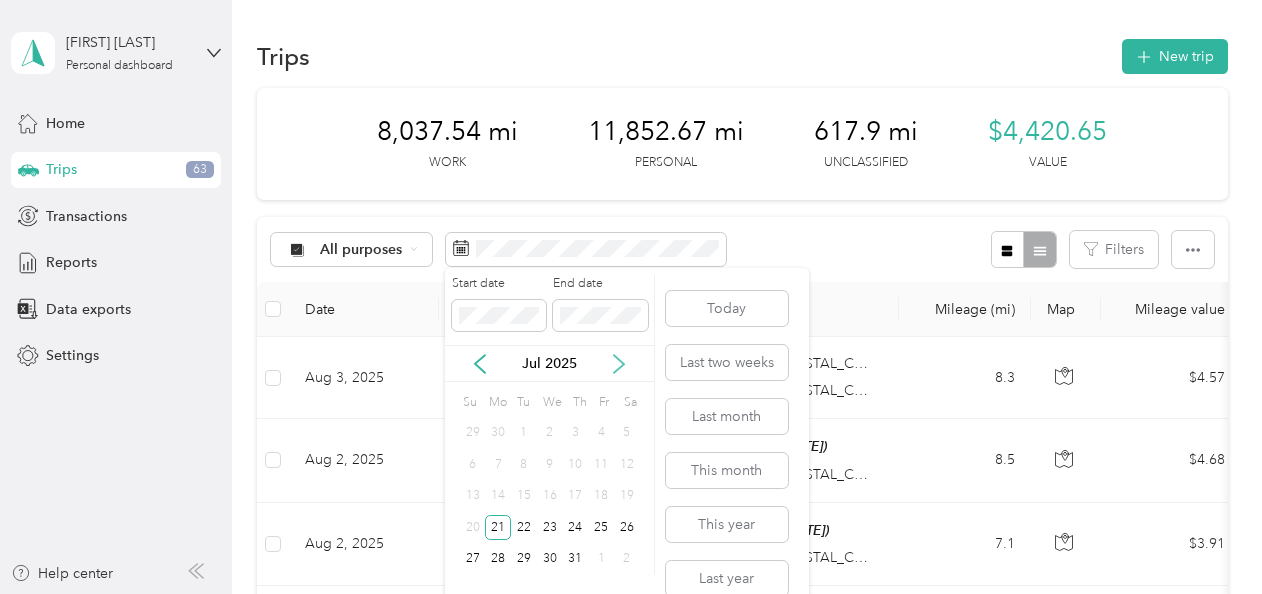 click 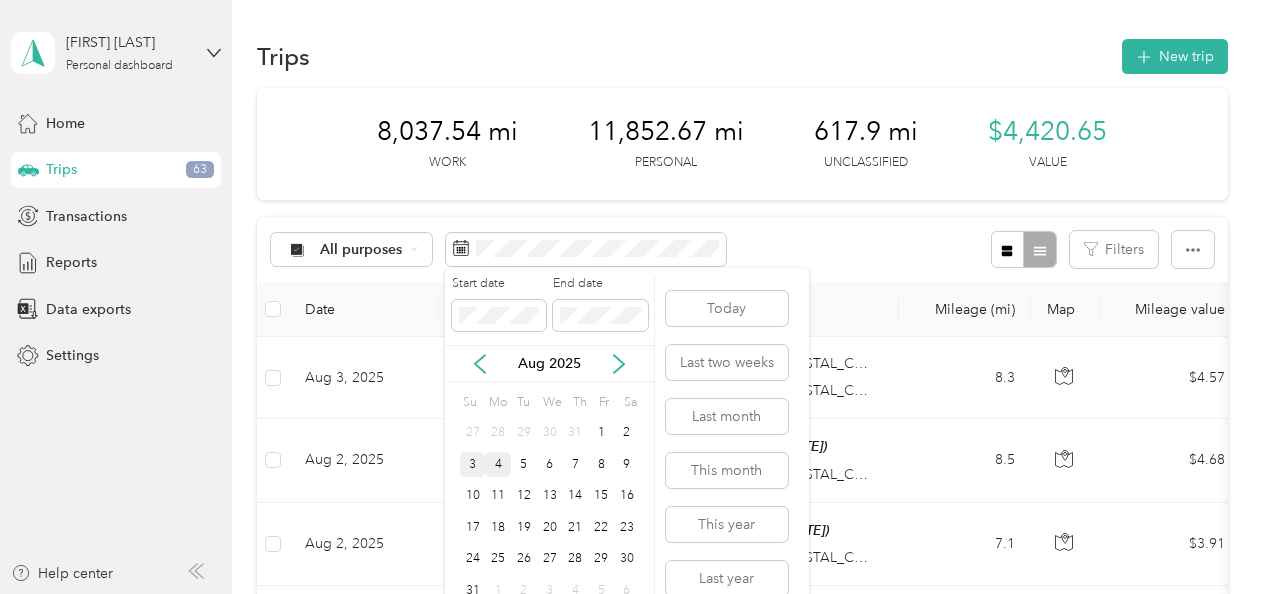click on "3" at bounding box center [473, 464] 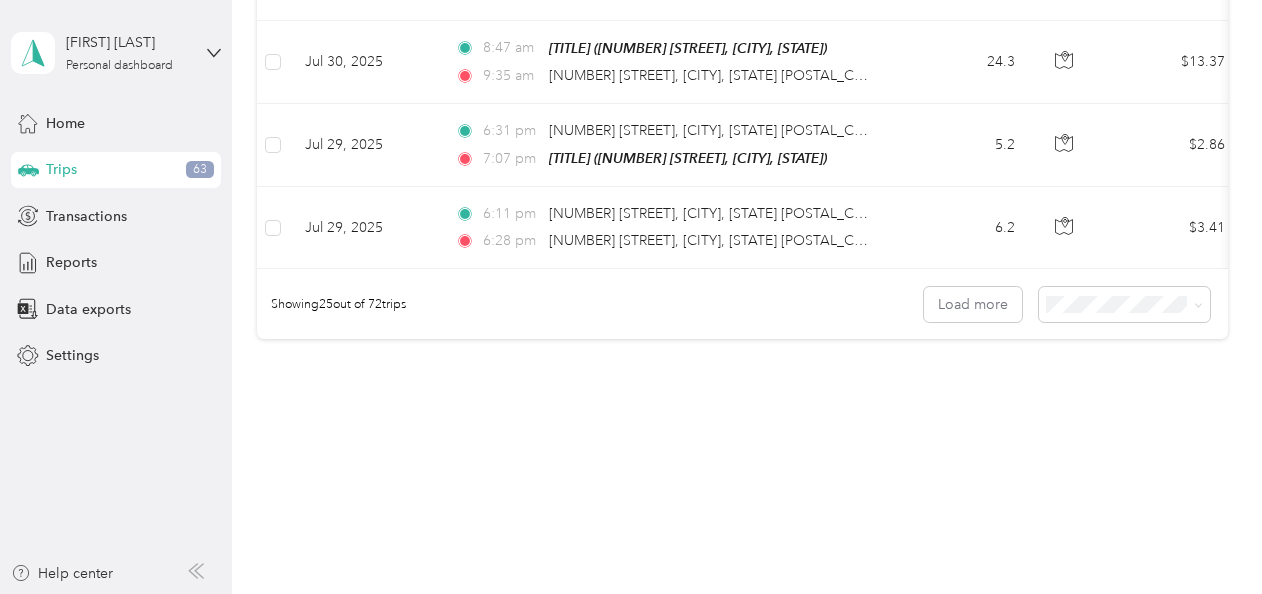 scroll, scrollTop: 2152, scrollLeft: 0, axis: vertical 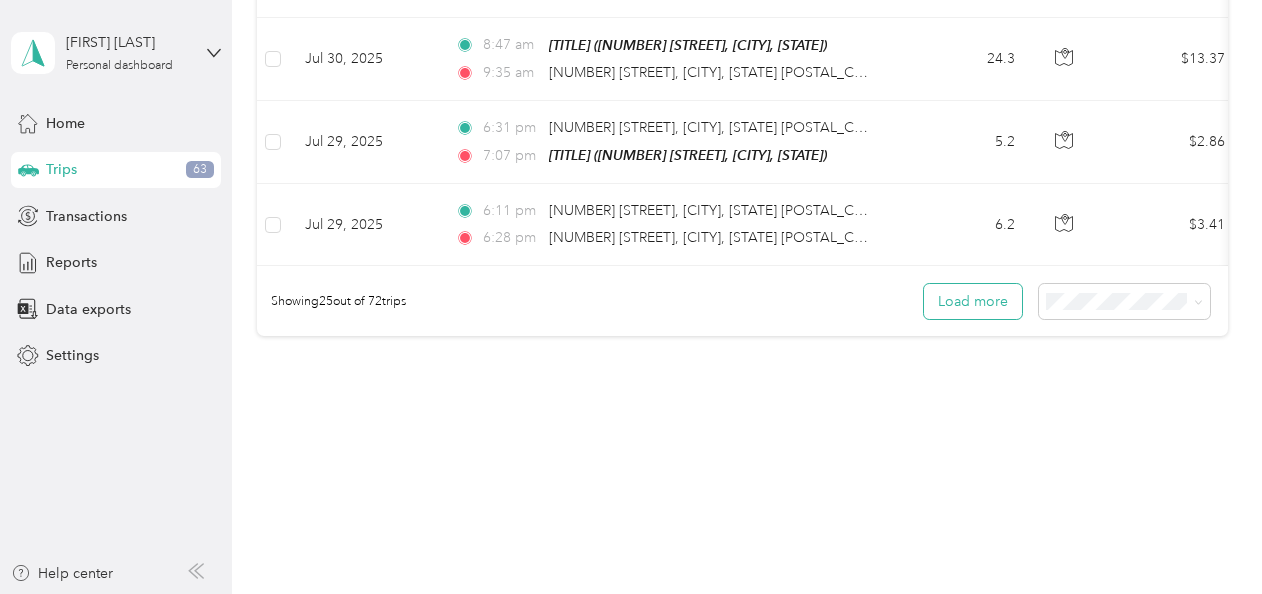 click on "Load more" at bounding box center [973, 301] 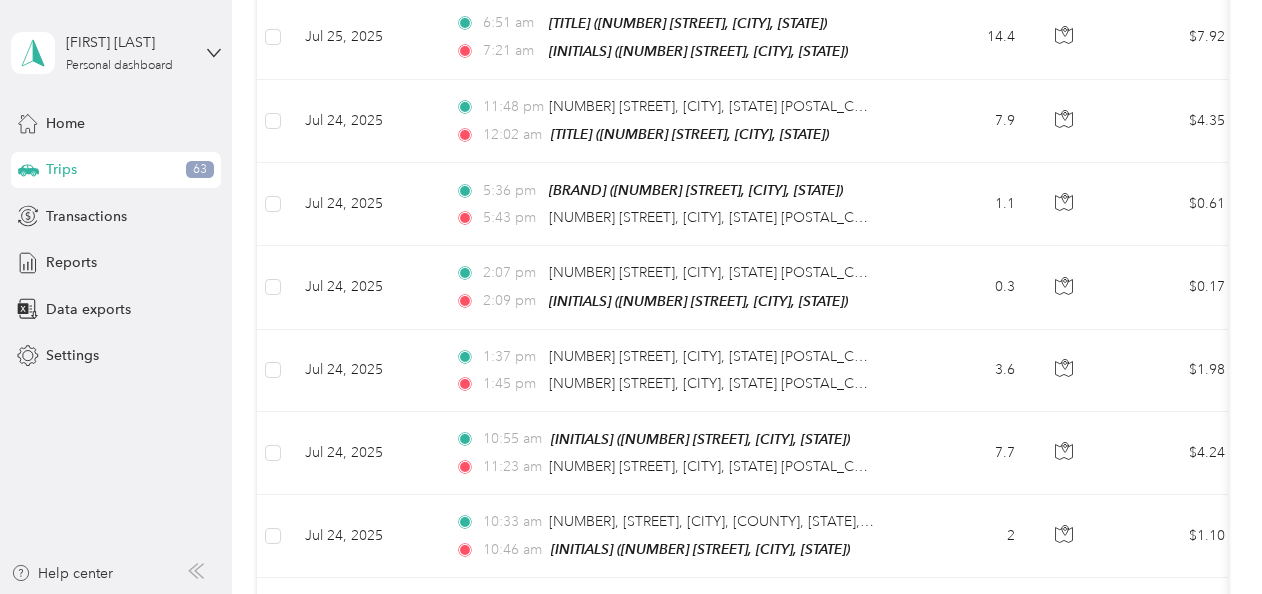 scroll, scrollTop: 4052, scrollLeft: 0, axis: vertical 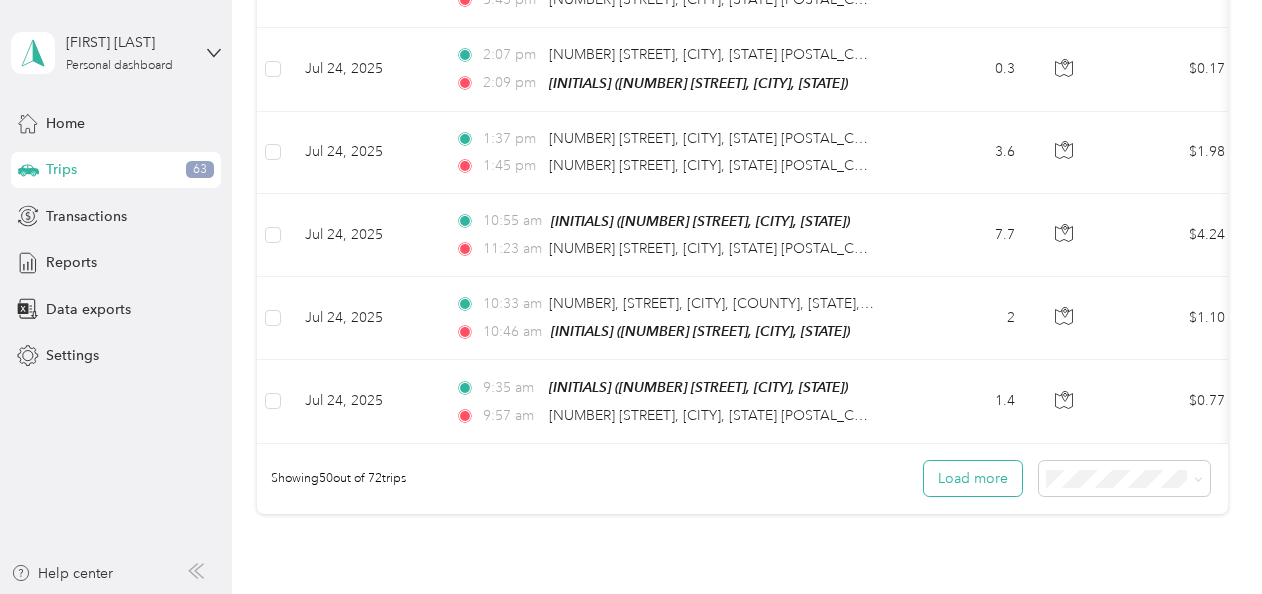 click on "Load more" at bounding box center [973, 478] 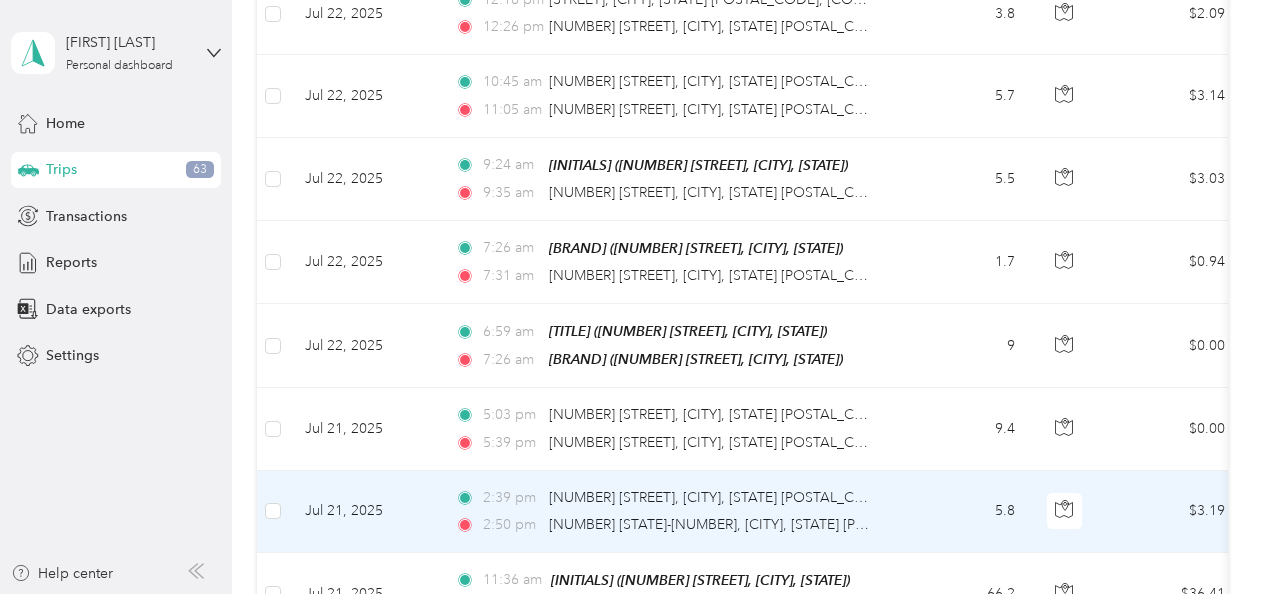 scroll, scrollTop: 5852, scrollLeft: 0, axis: vertical 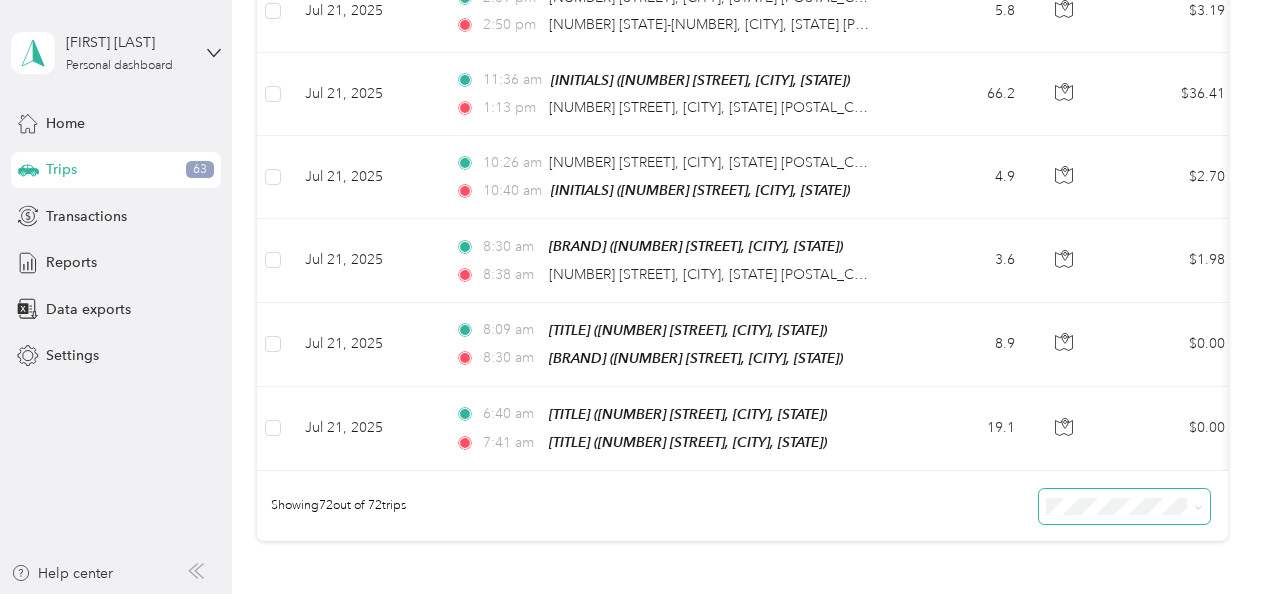 click 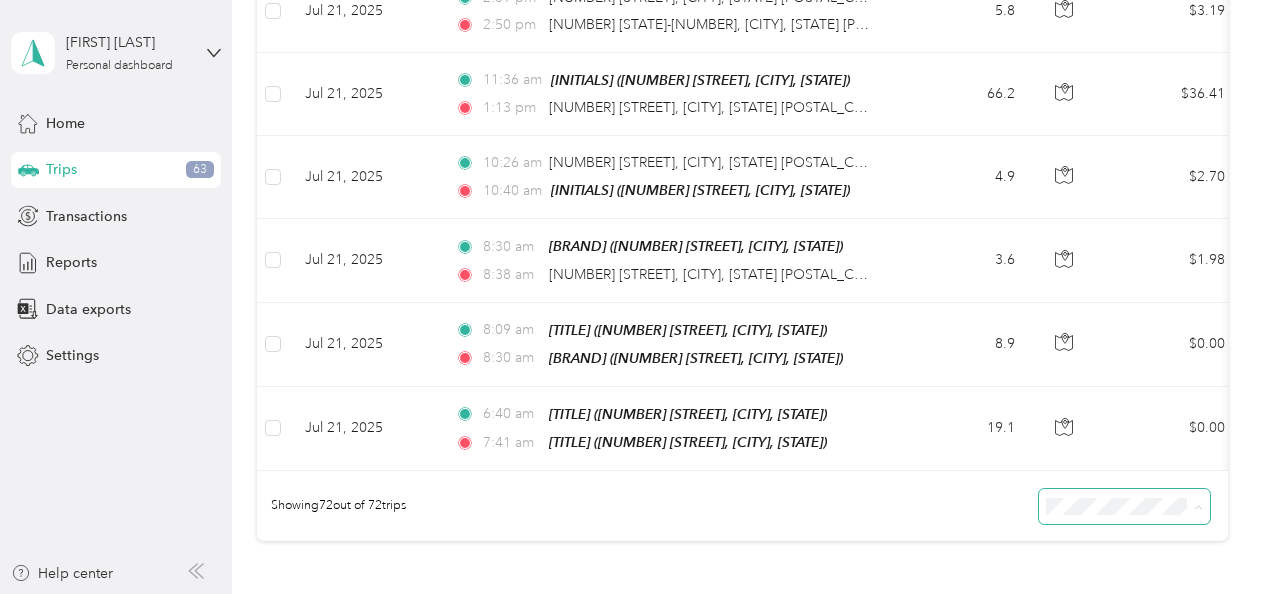 click on "100 per load" at bounding box center [1089, 539] 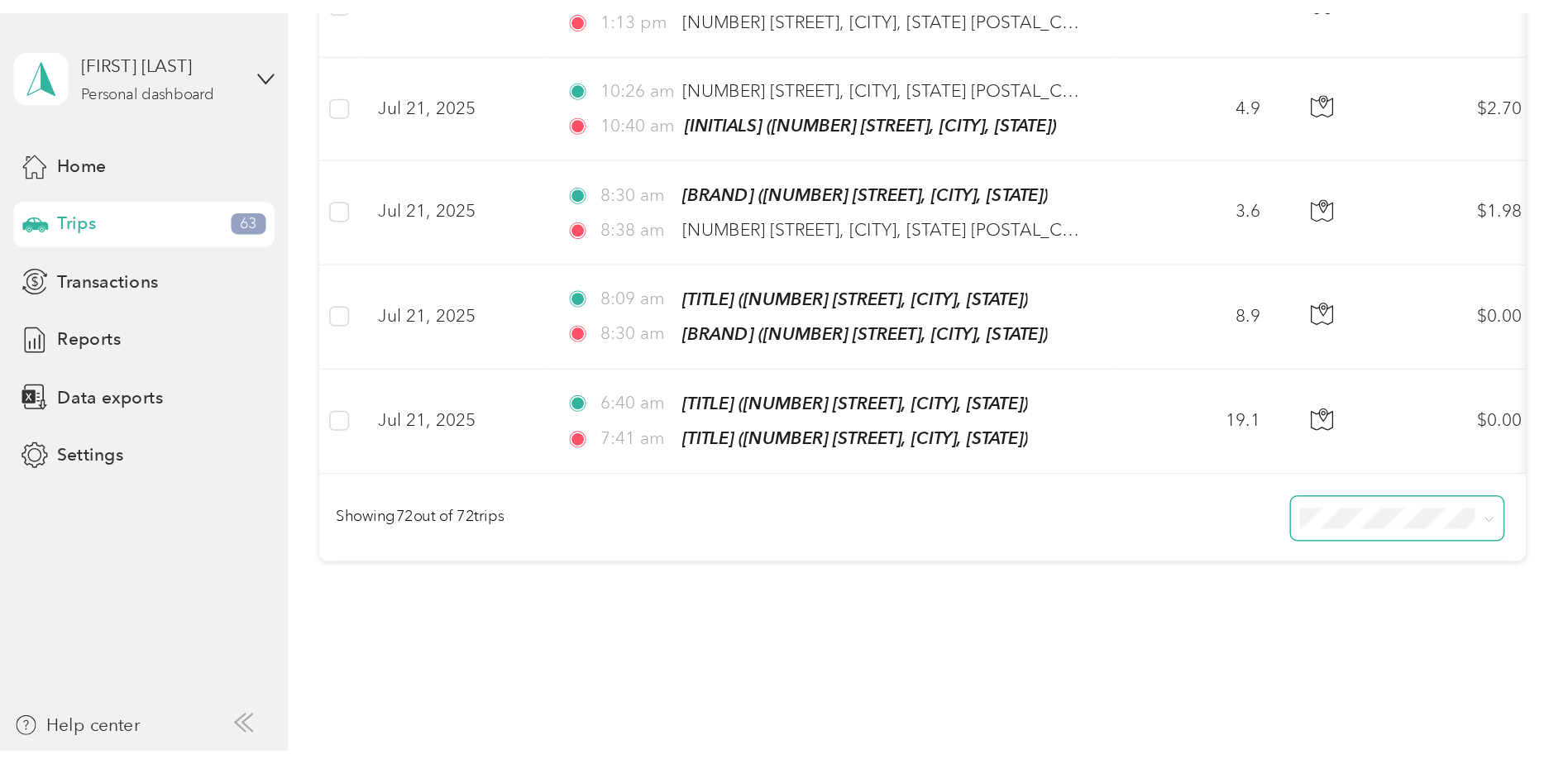 scroll, scrollTop: 4839, scrollLeft: 0, axis: vertical 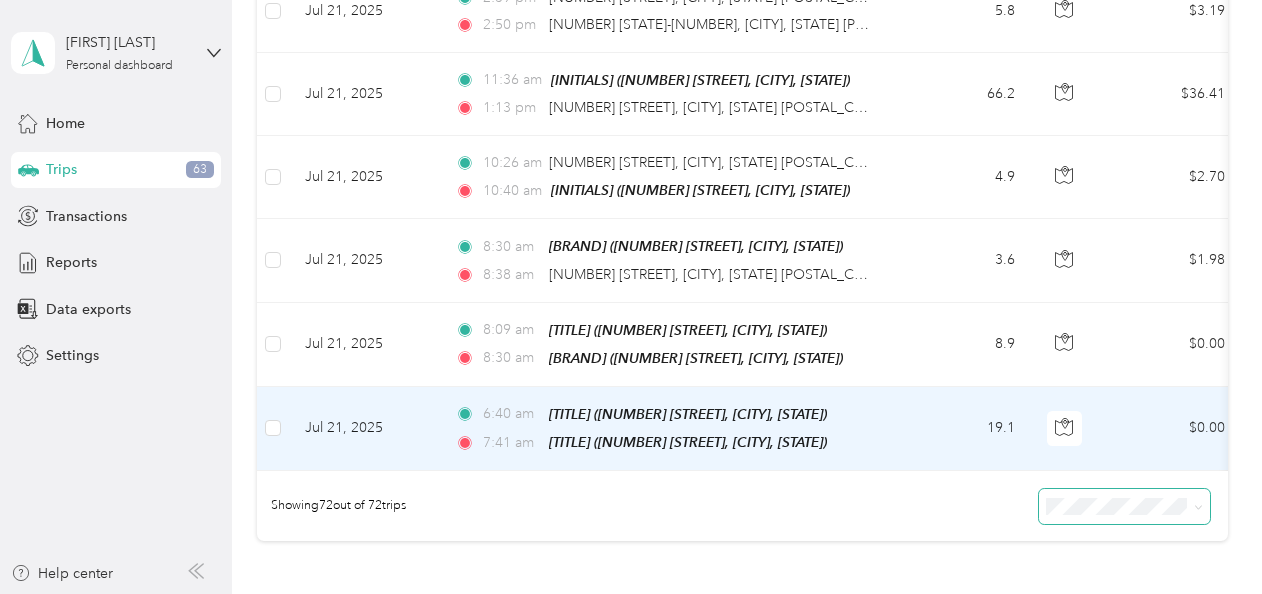 click on "Showing  72  out of   72  trips" at bounding box center [742, 506] 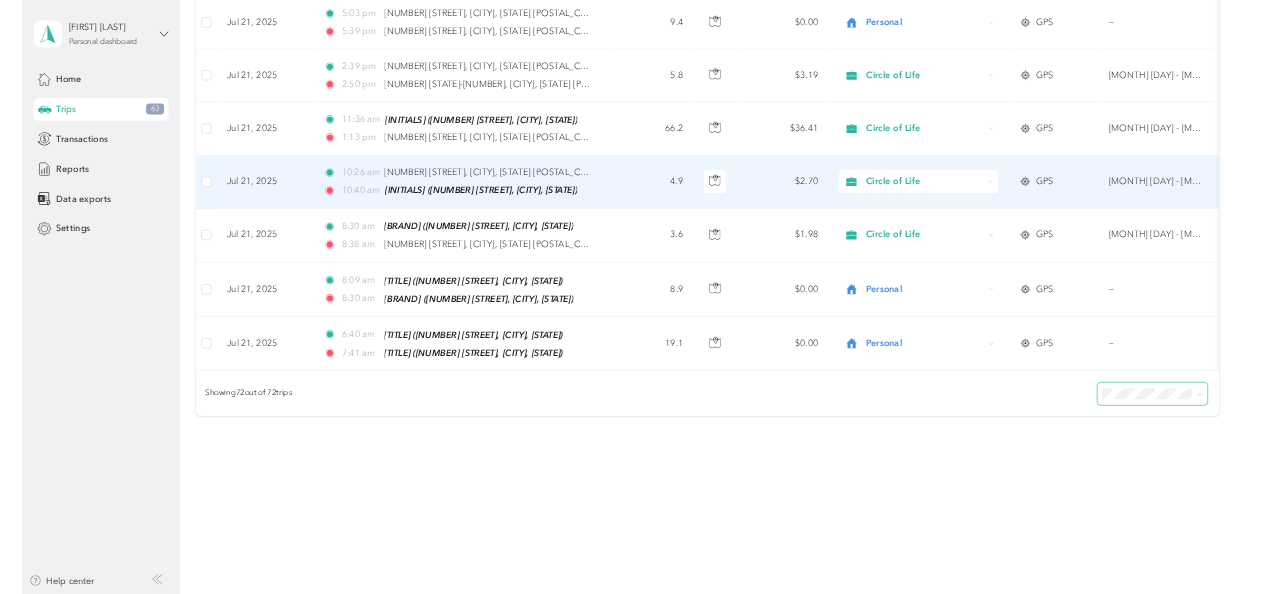 scroll, scrollTop: 5672, scrollLeft: 0, axis: vertical 